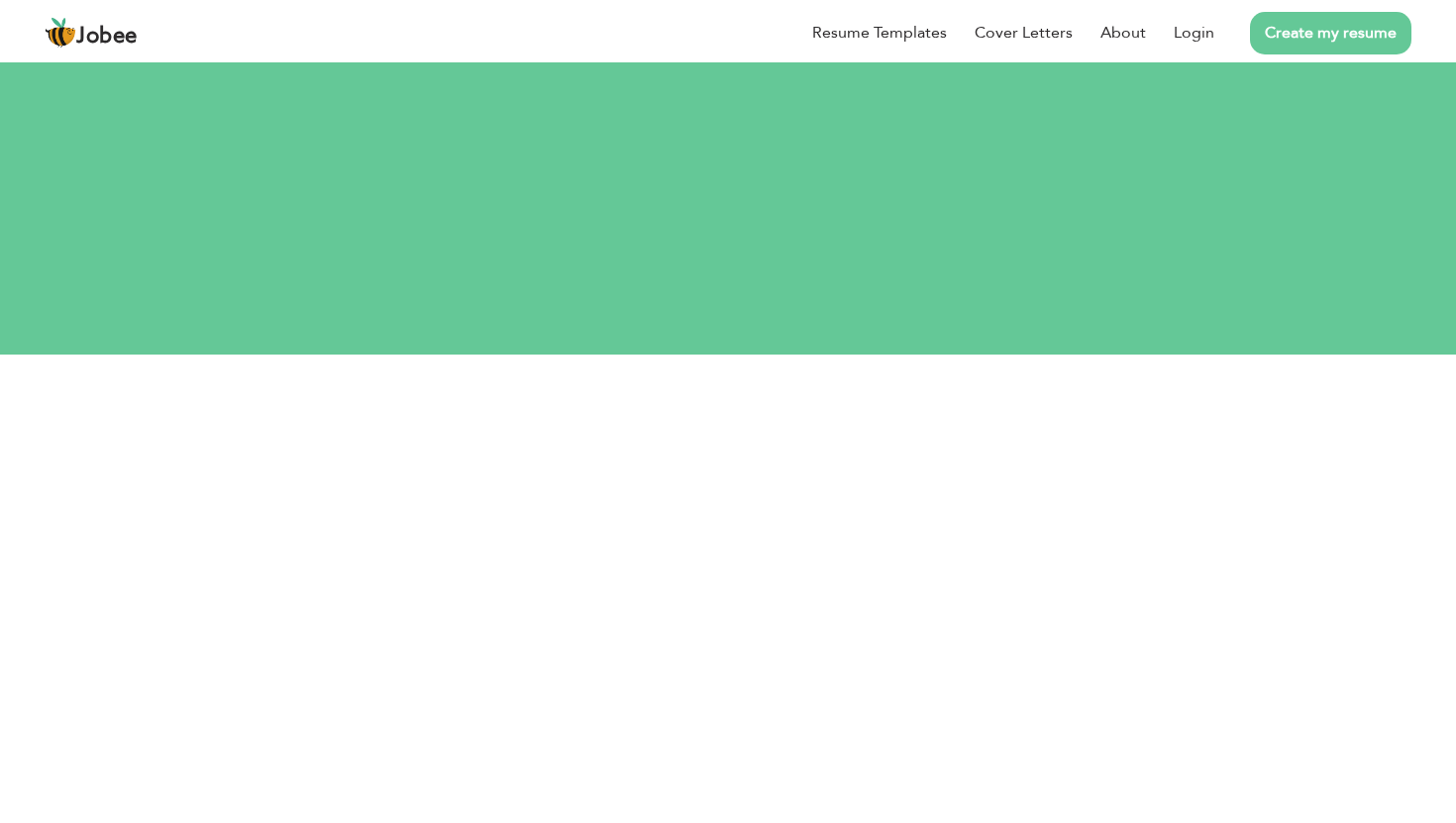scroll, scrollTop: 28, scrollLeft: 0, axis: vertical 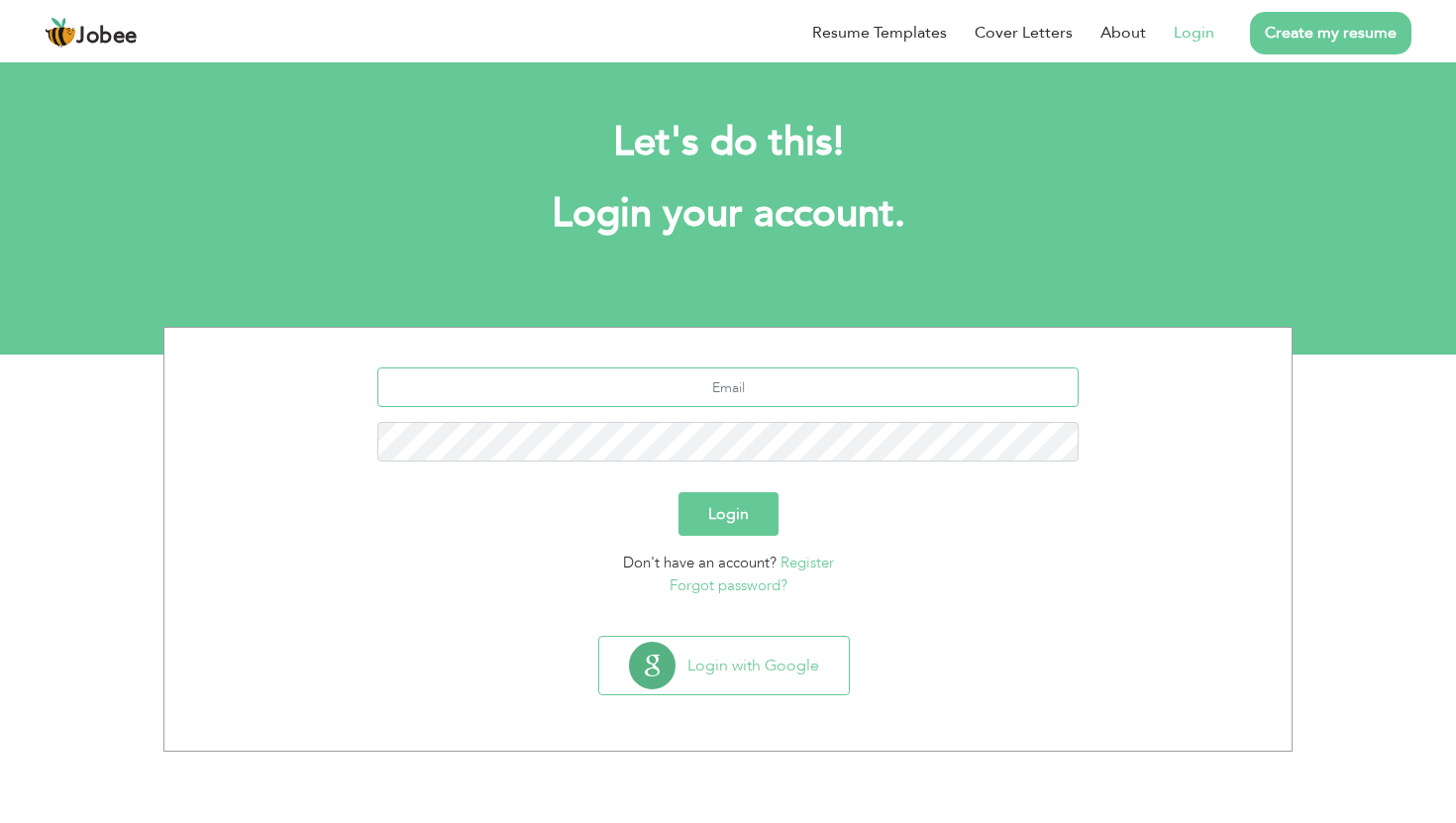 click at bounding box center [728, 387] 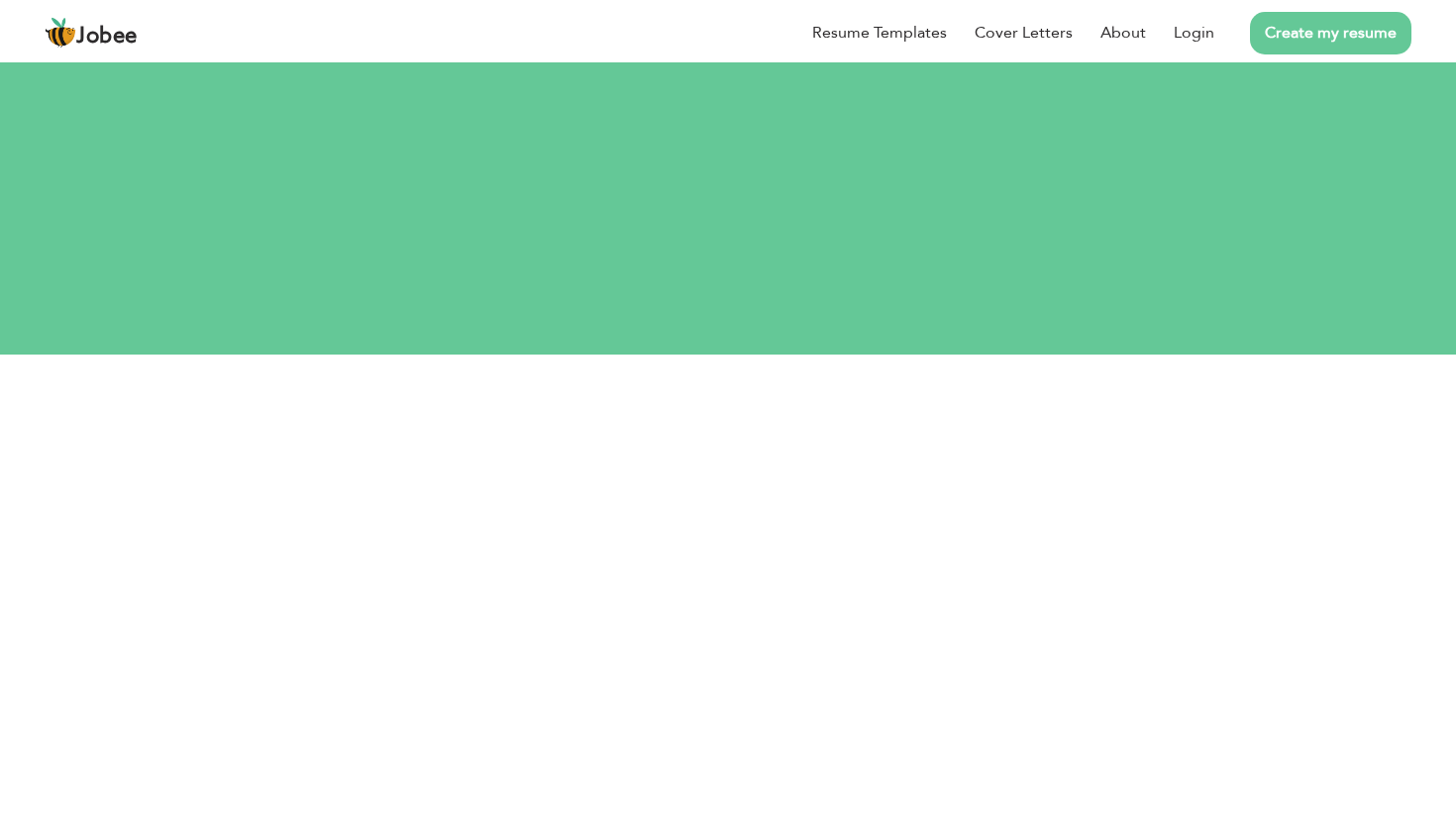 scroll, scrollTop: 0, scrollLeft: 0, axis: both 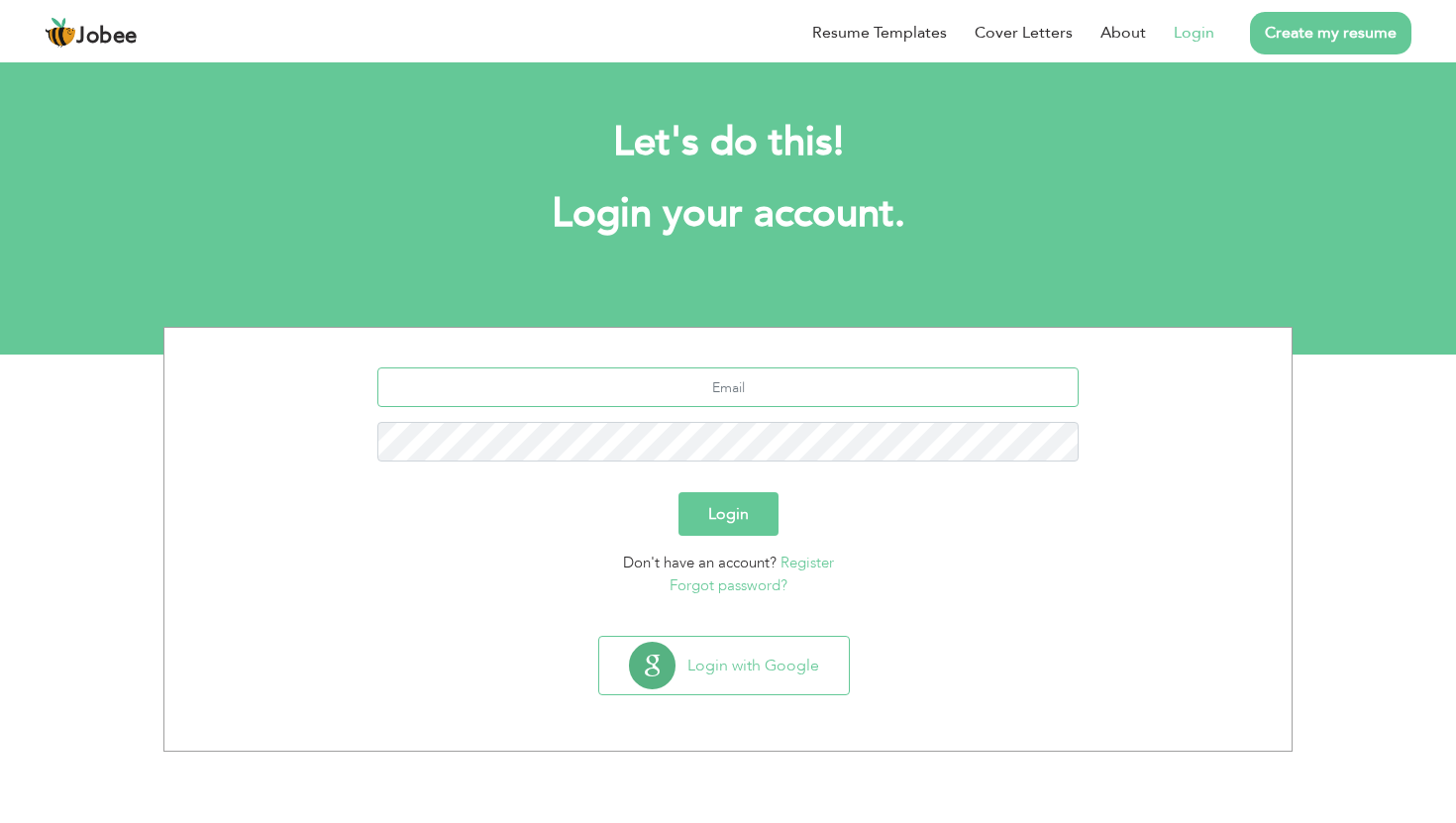 click at bounding box center (728, 387) 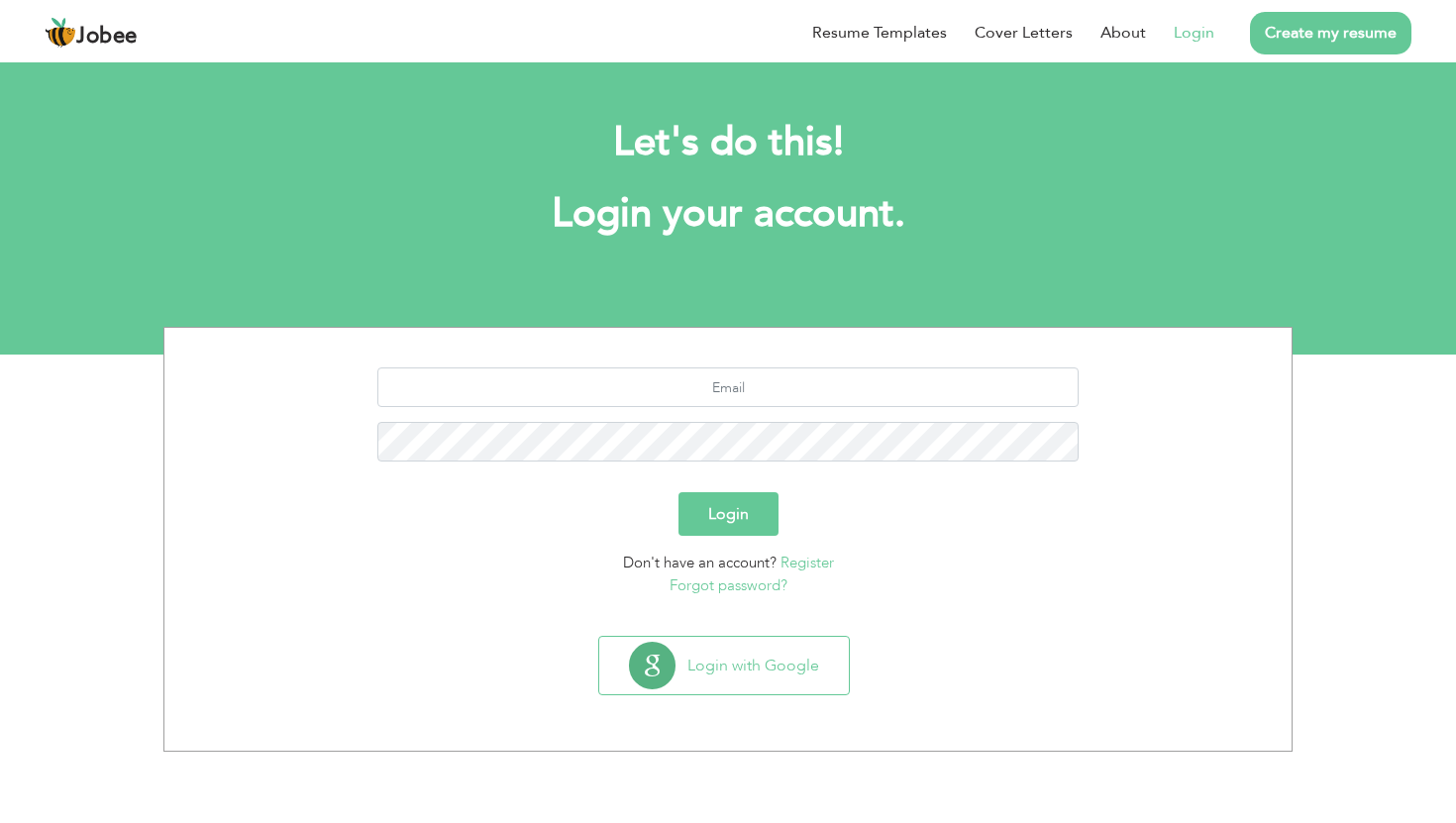 click at bounding box center [728, 422] 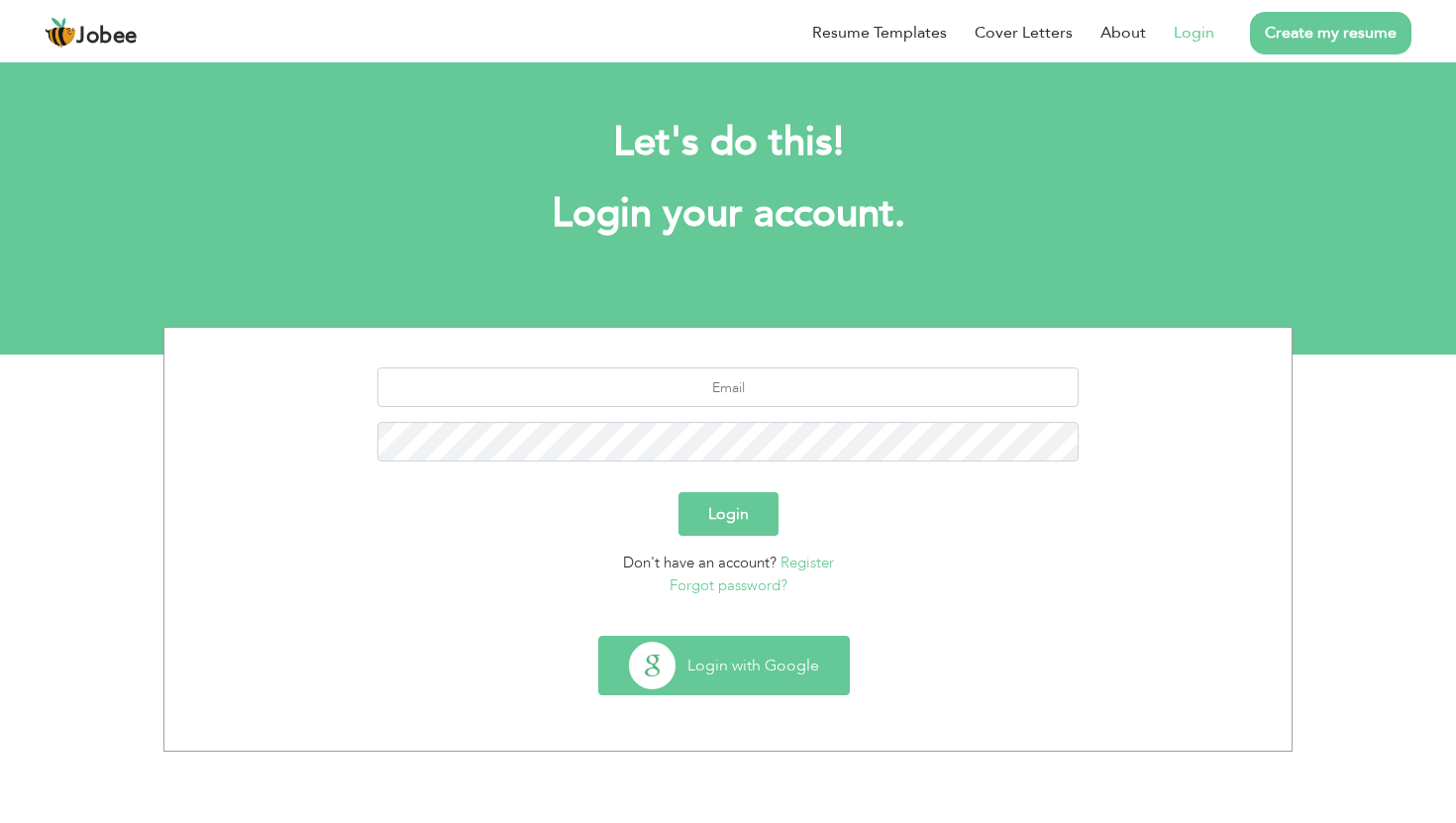 click on "Login with Google" at bounding box center [724, 666] 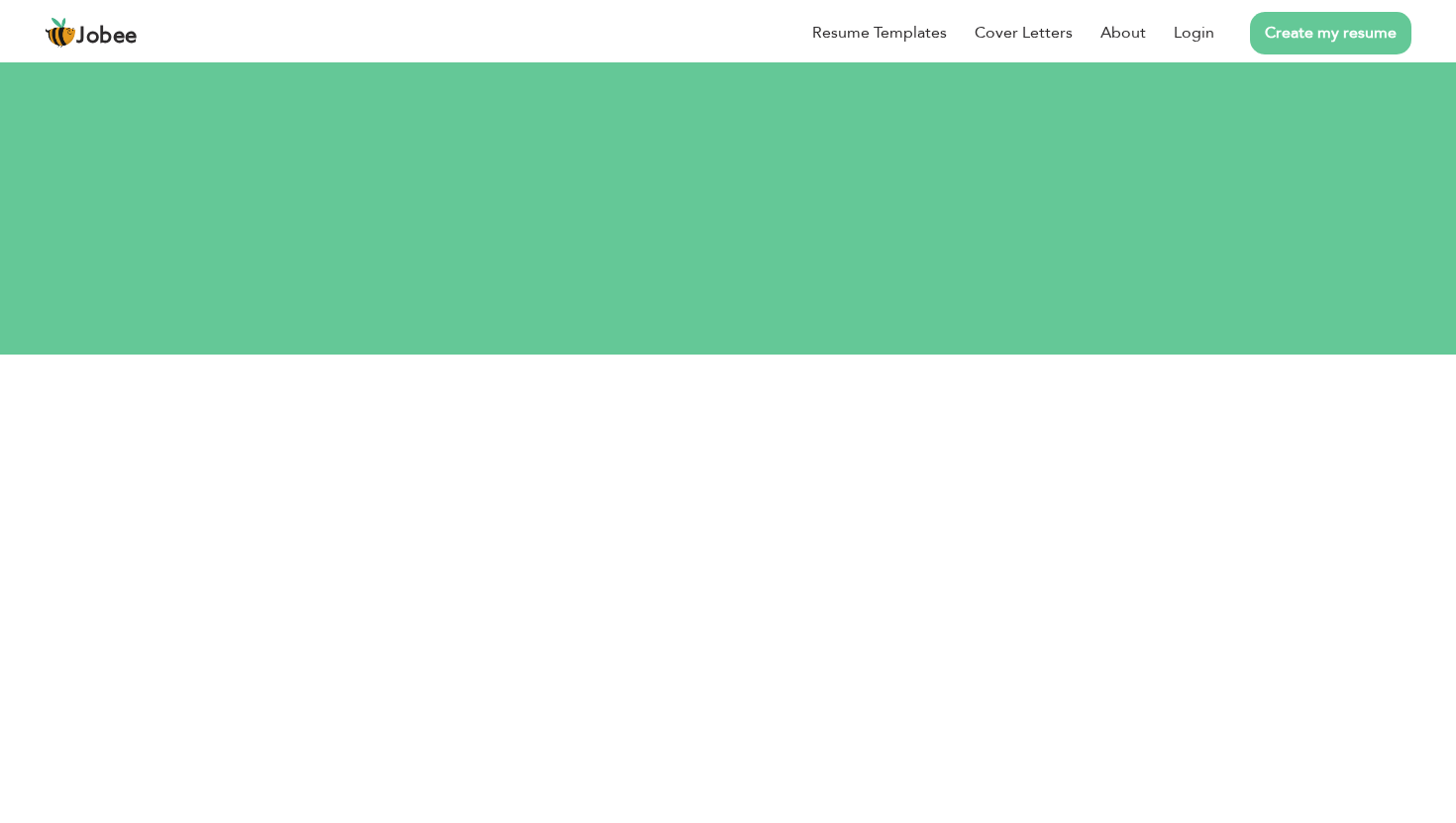 scroll, scrollTop: 0, scrollLeft: 0, axis: both 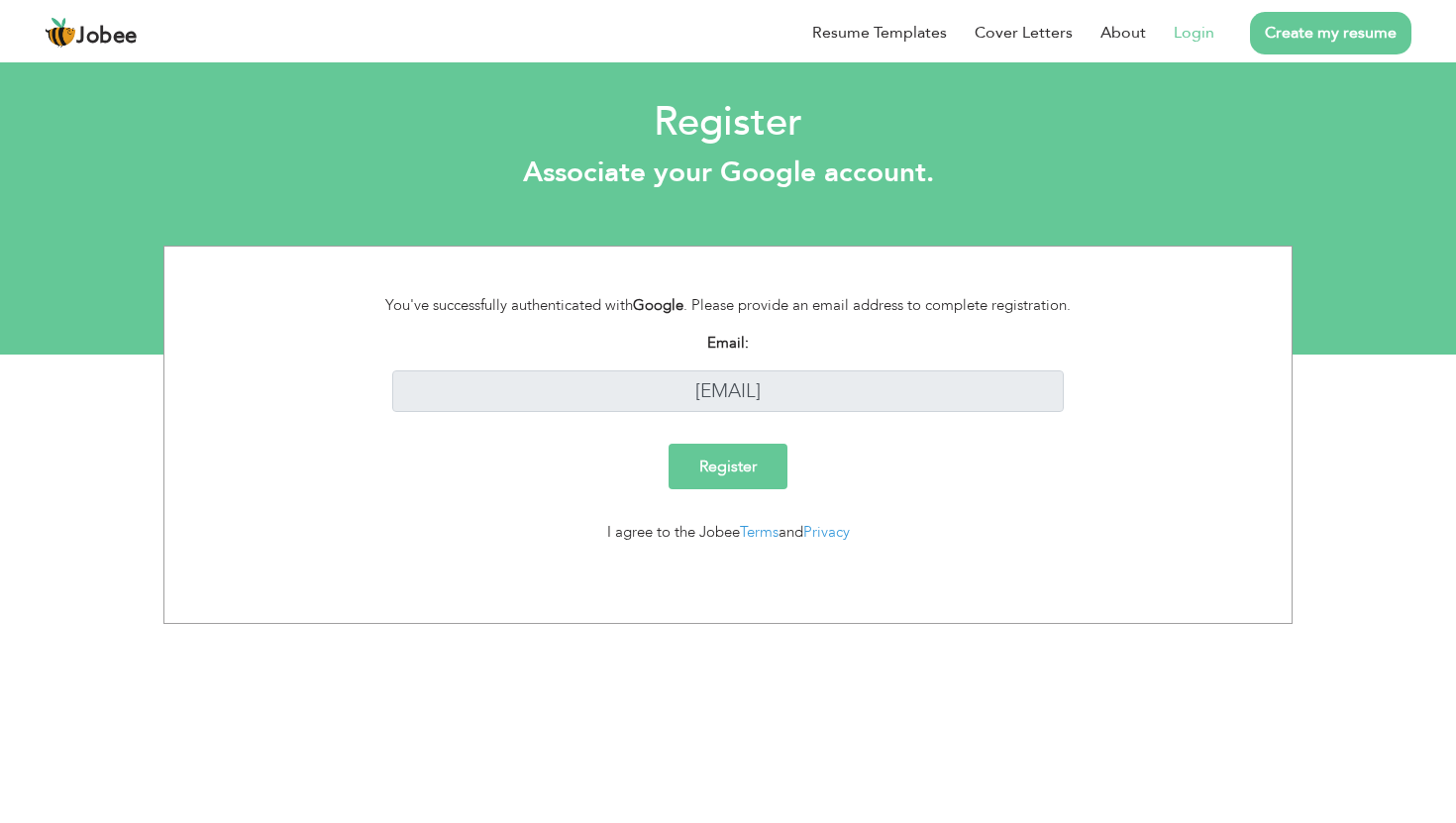 click on "Register" at bounding box center (728, 466) 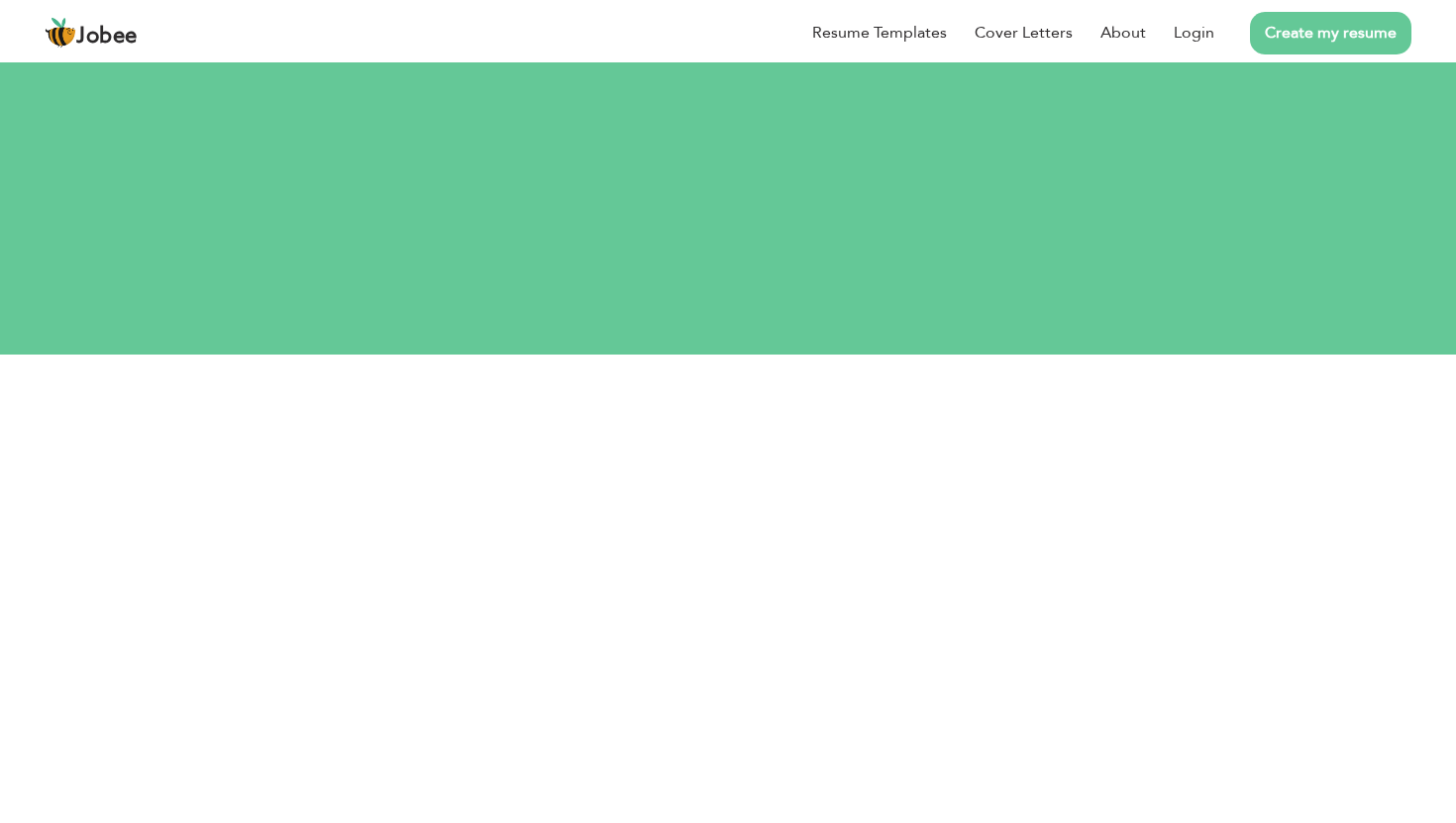 scroll, scrollTop: 0, scrollLeft: 0, axis: both 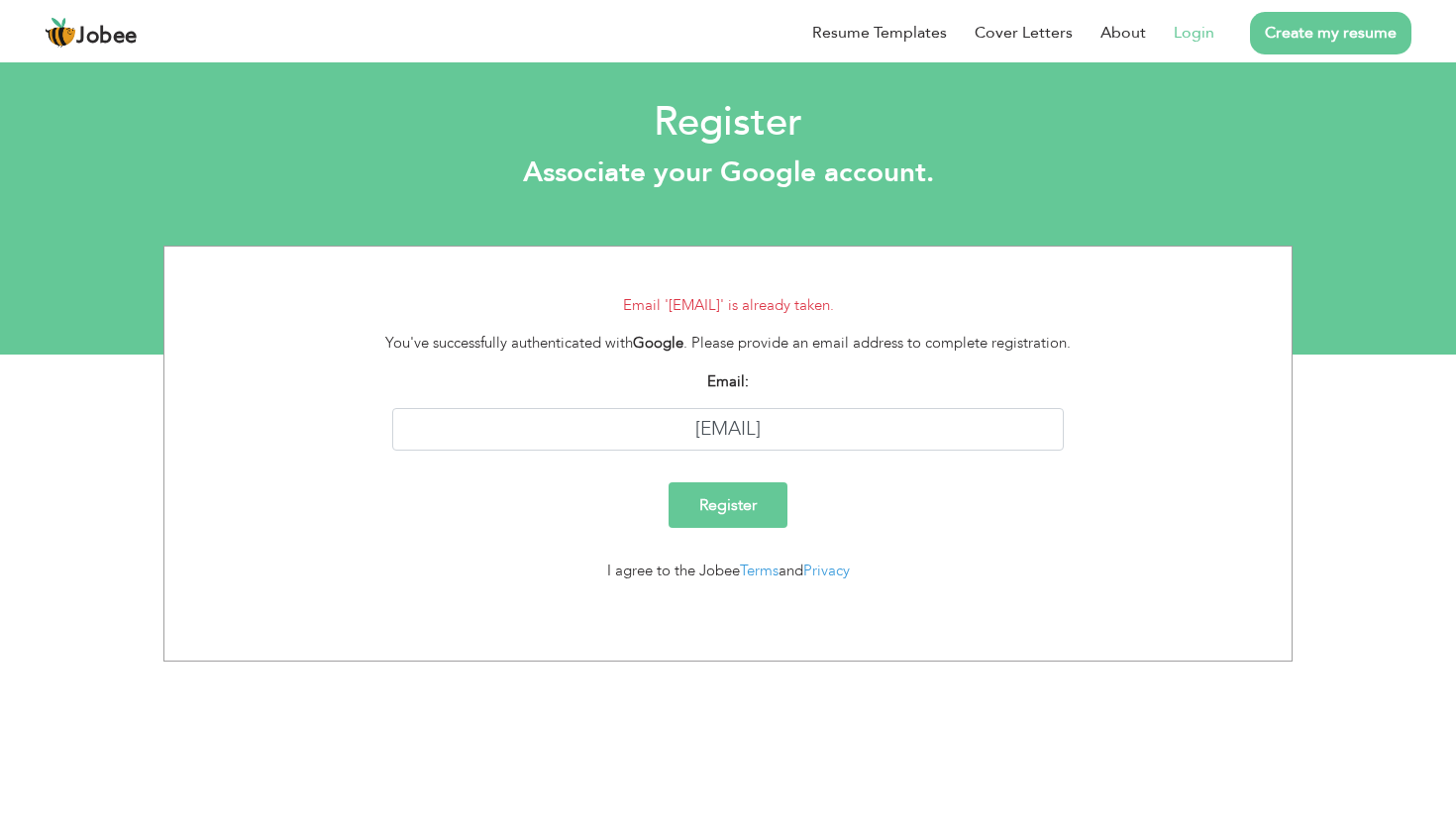click on "Login" at bounding box center [1194, 33] 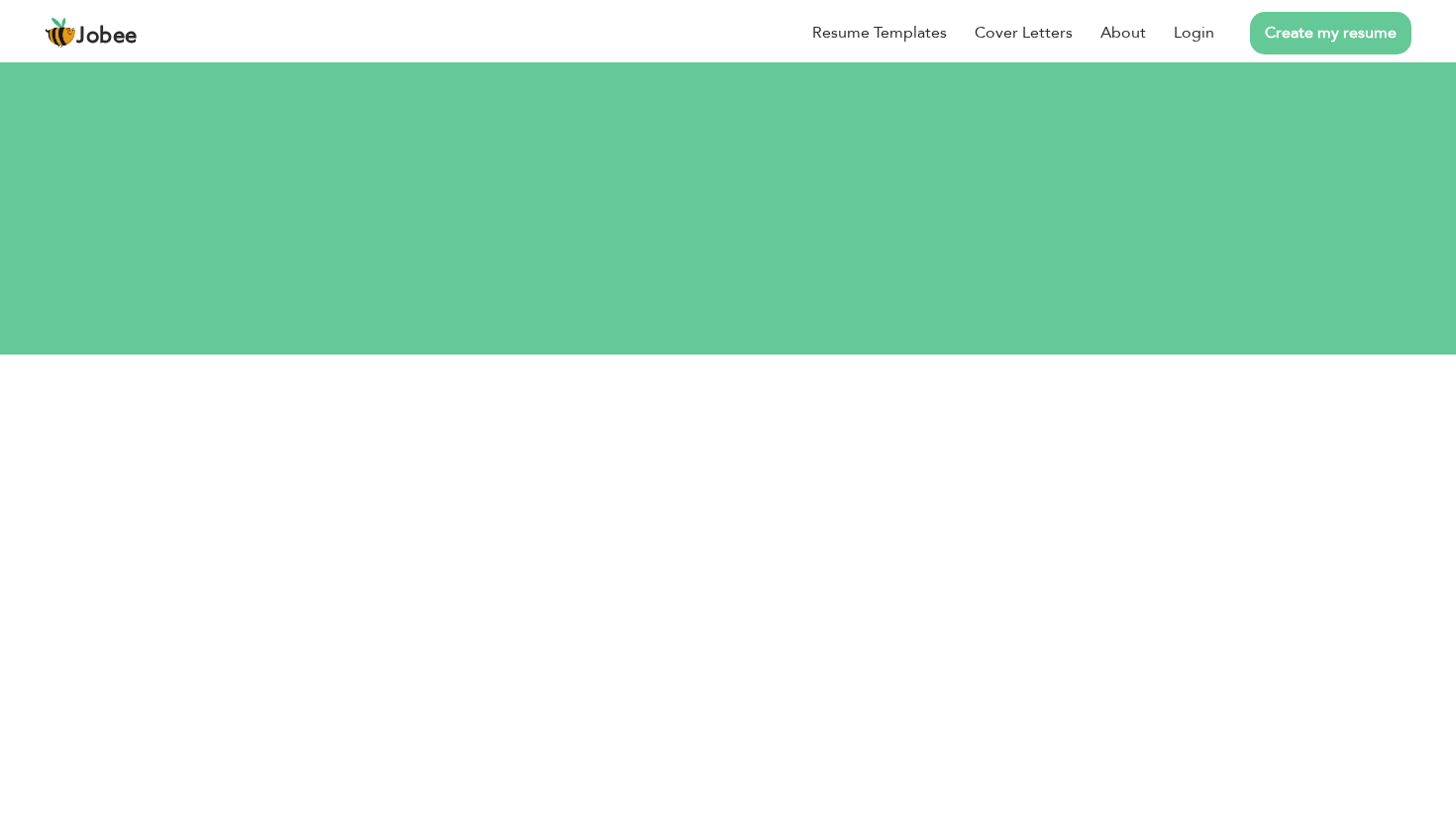 scroll, scrollTop: 0, scrollLeft: 0, axis: both 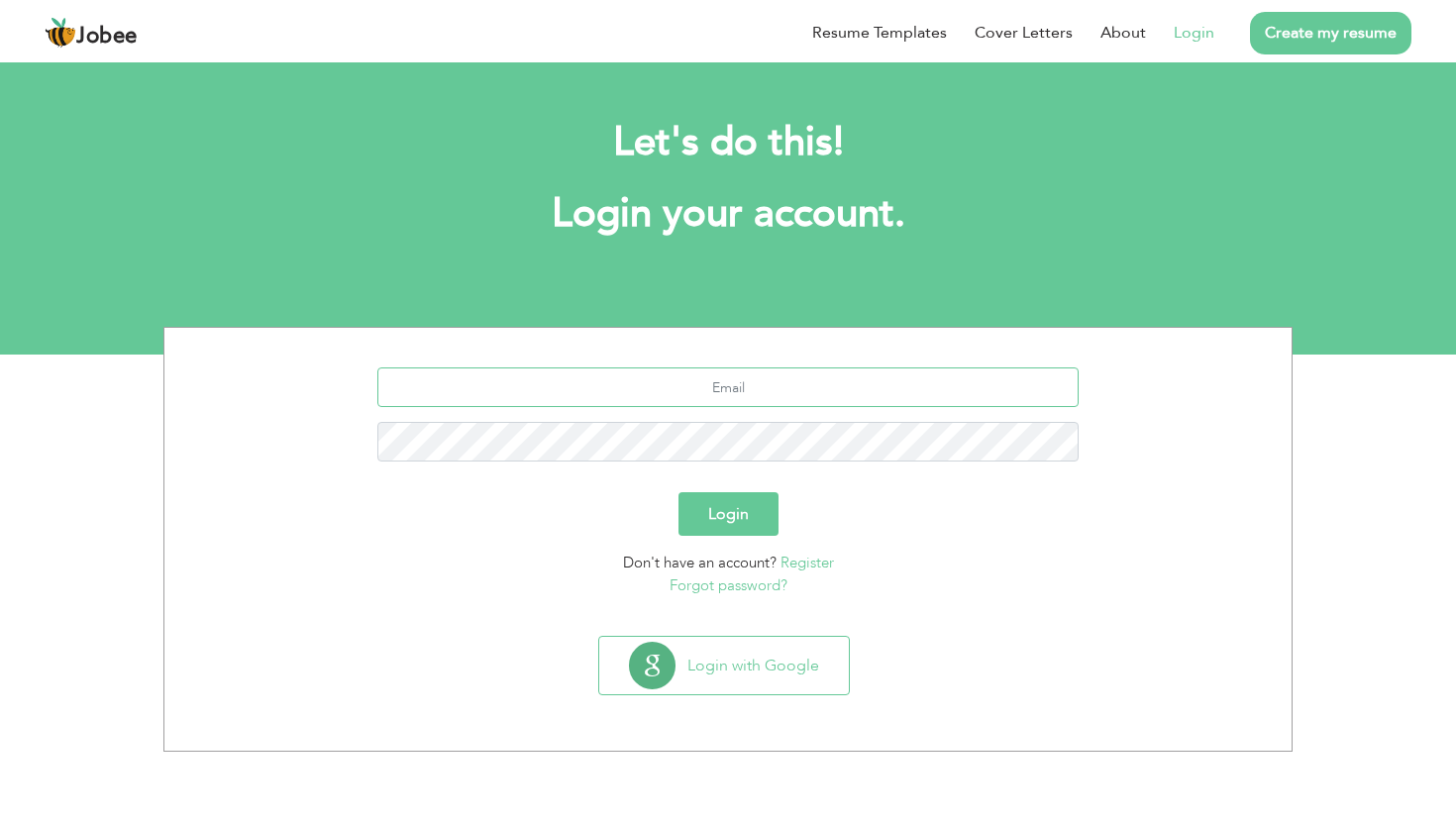 click at bounding box center [728, 387] 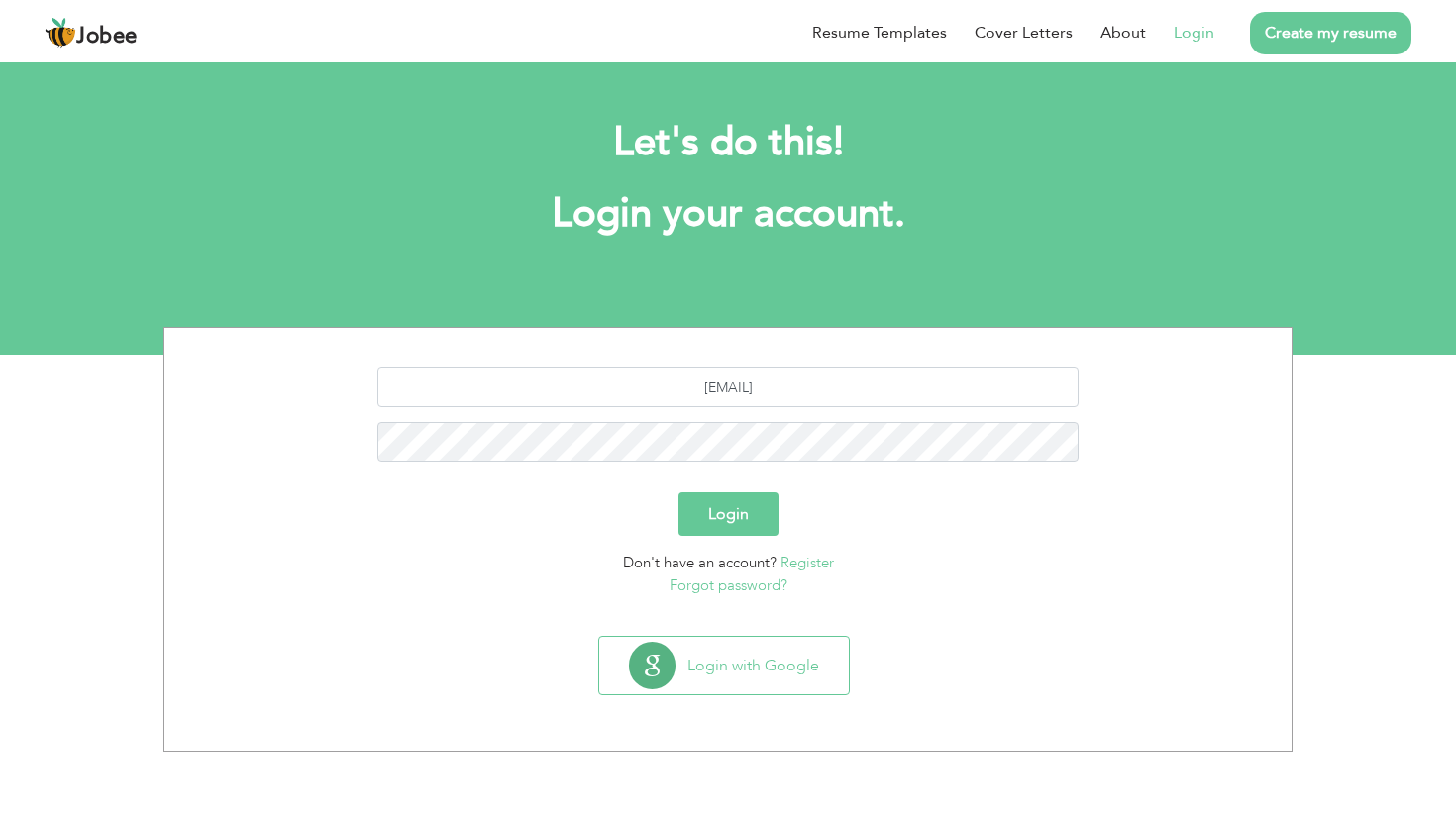 click on "Login" at bounding box center [728, 514] 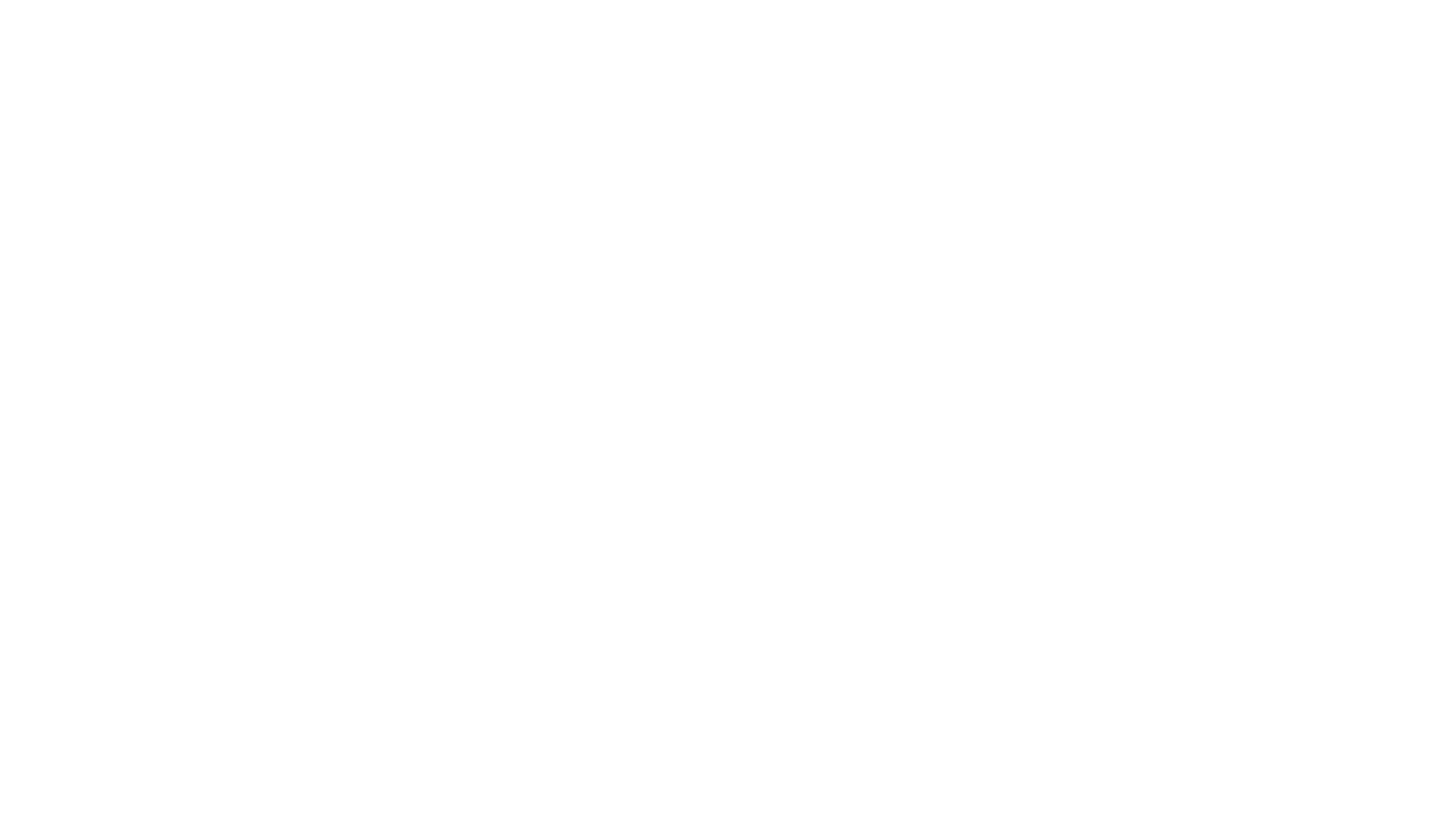 scroll, scrollTop: 0, scrollLeft: 0, axis: both 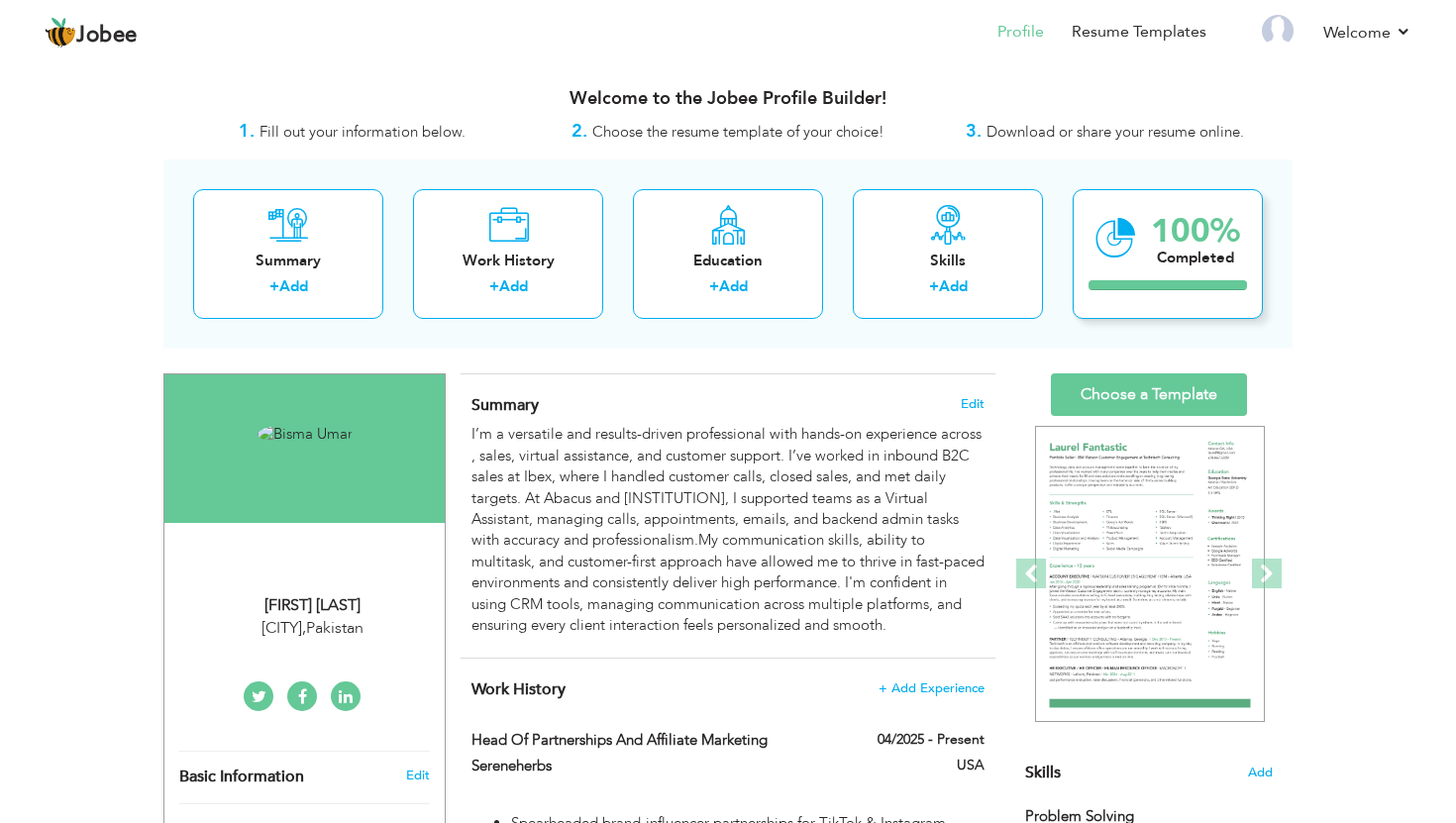 click on "100%
Completed" at bounding box center [1168, 254] 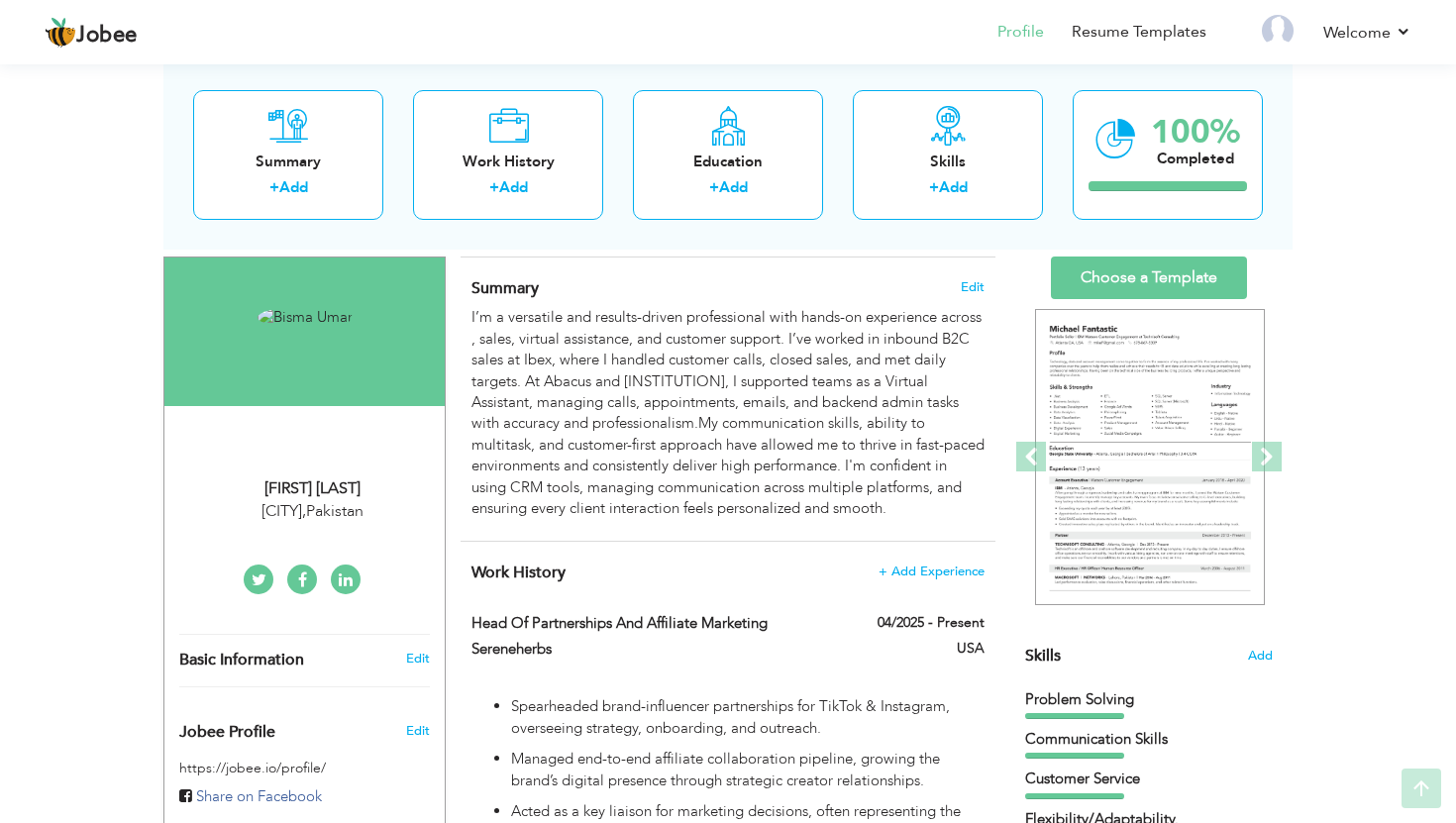 scroll, scrollTop: 122, scrollLeft: 0, axis: vertical 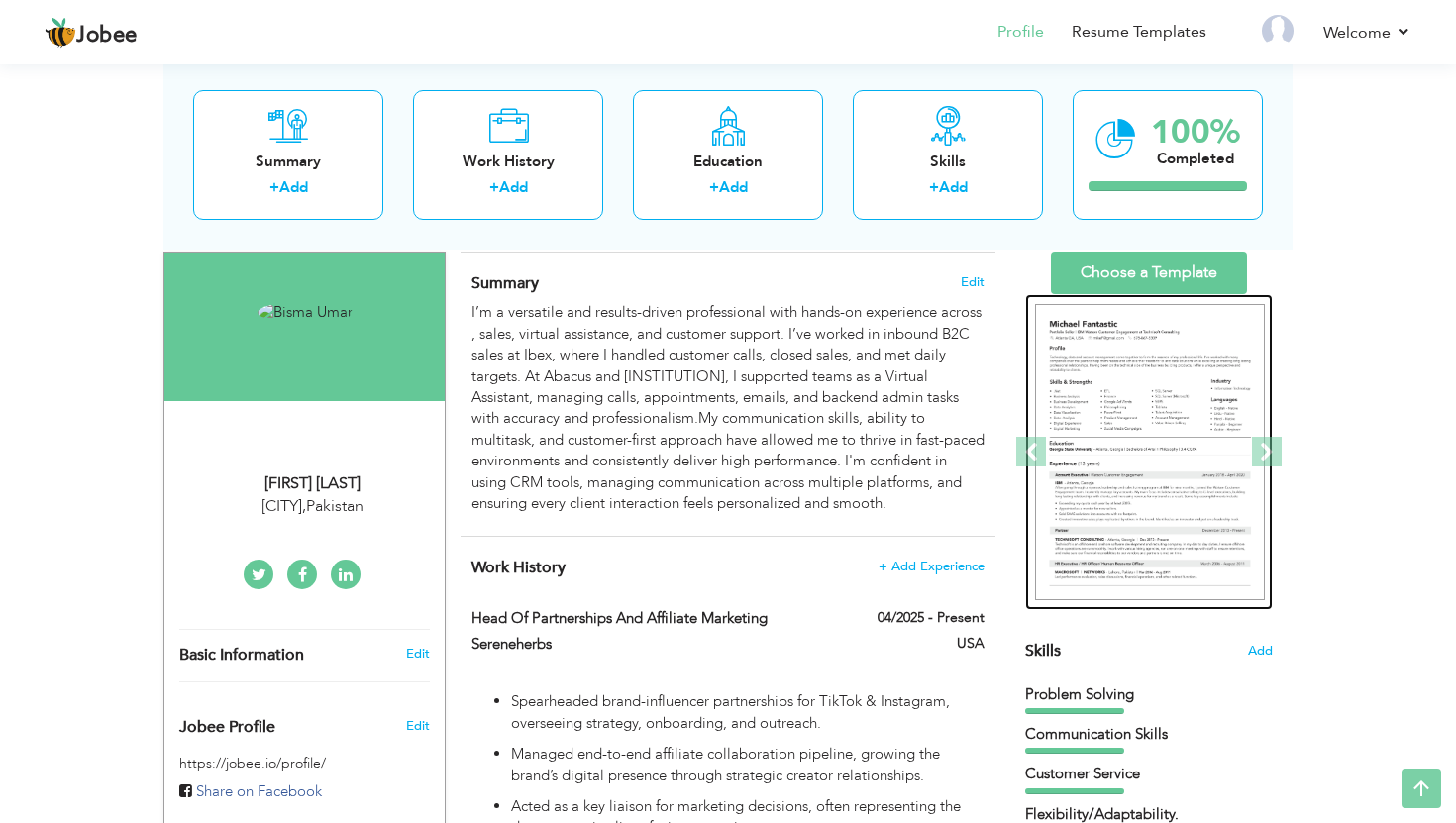 click at bounding box center [1150, 453] 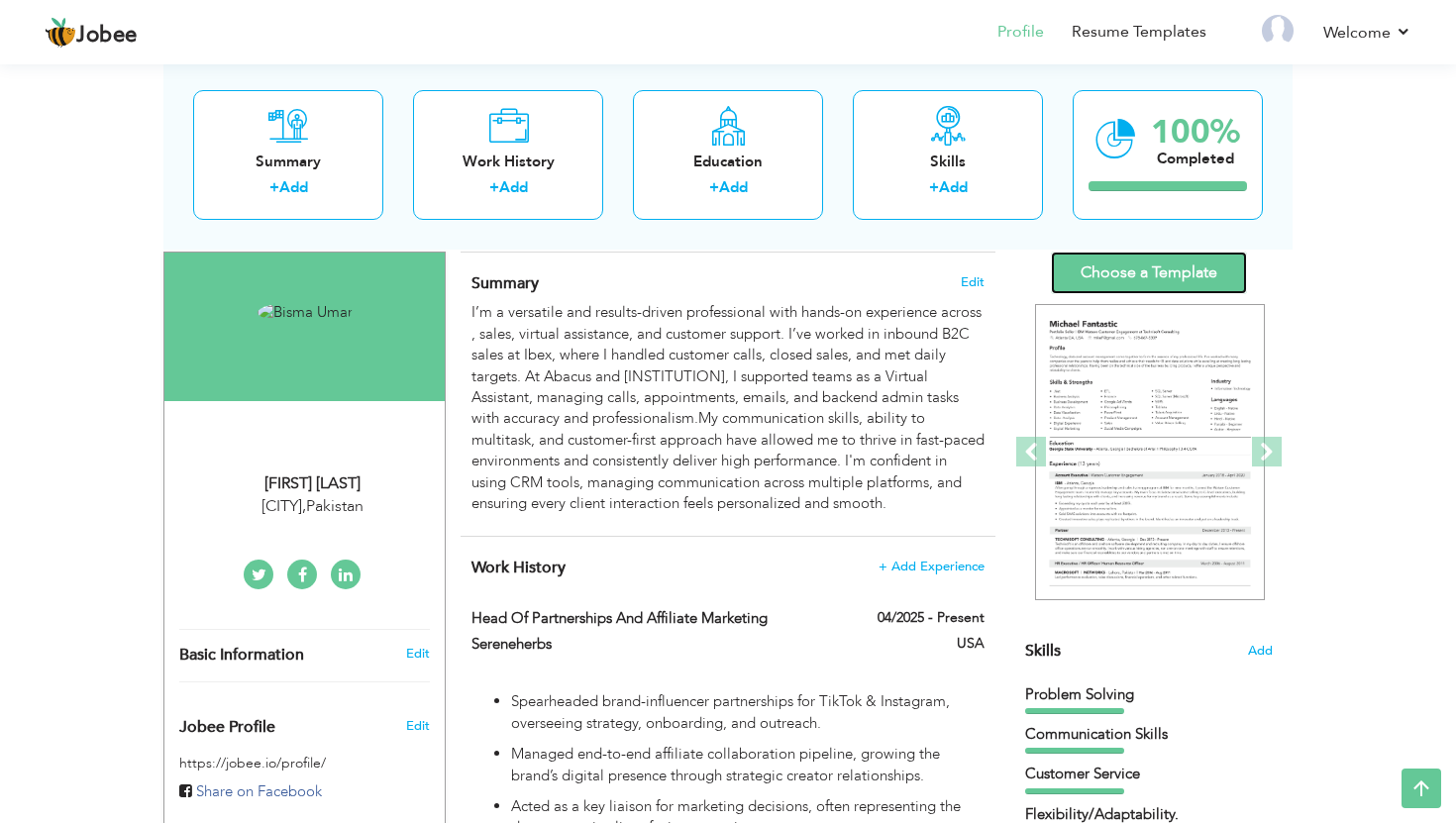 click on "Choose a Template" at bounding box center [1149, 272] 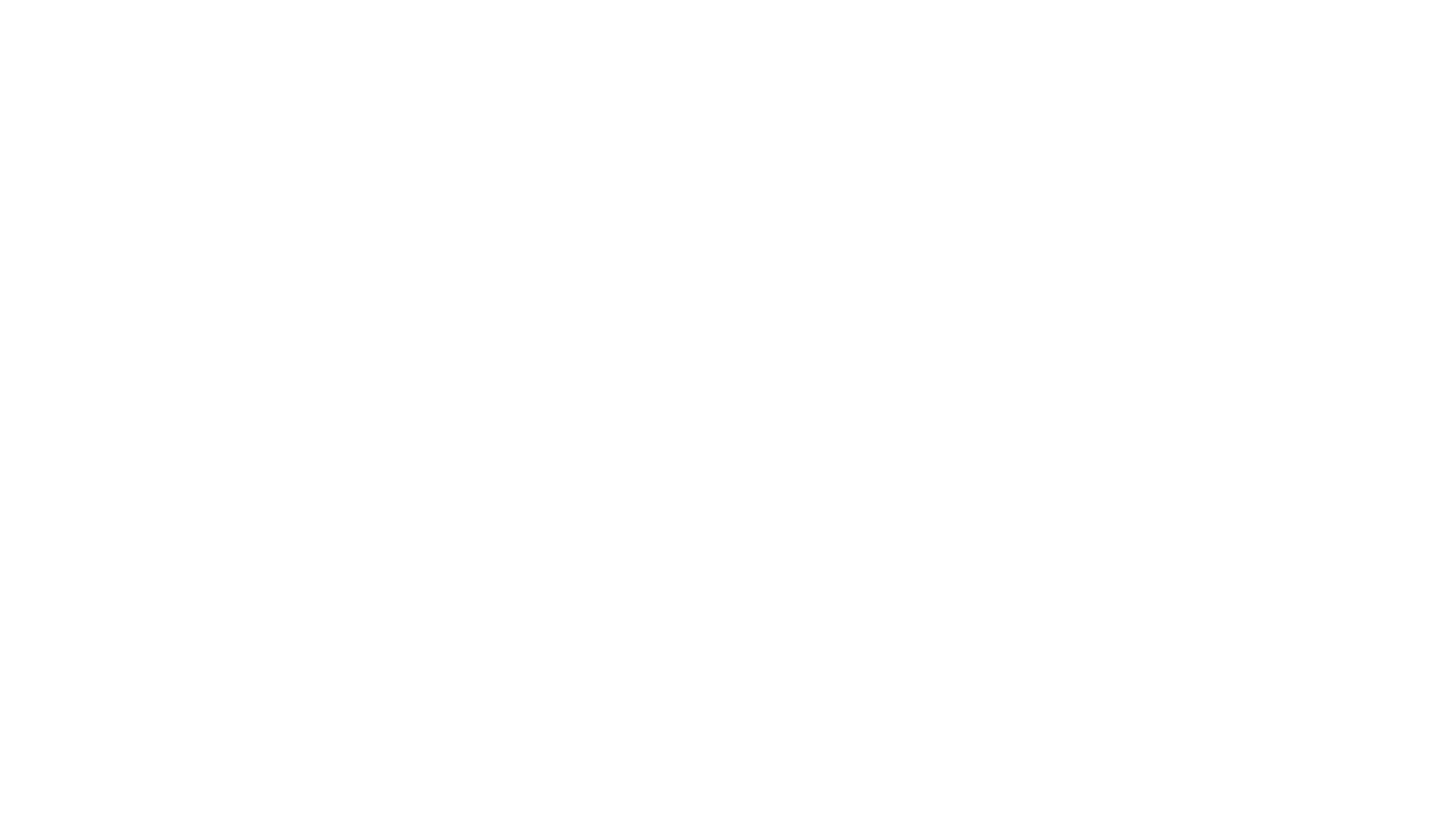 scroll, scrollTop: 0, scrollLeft: 0, axis: both 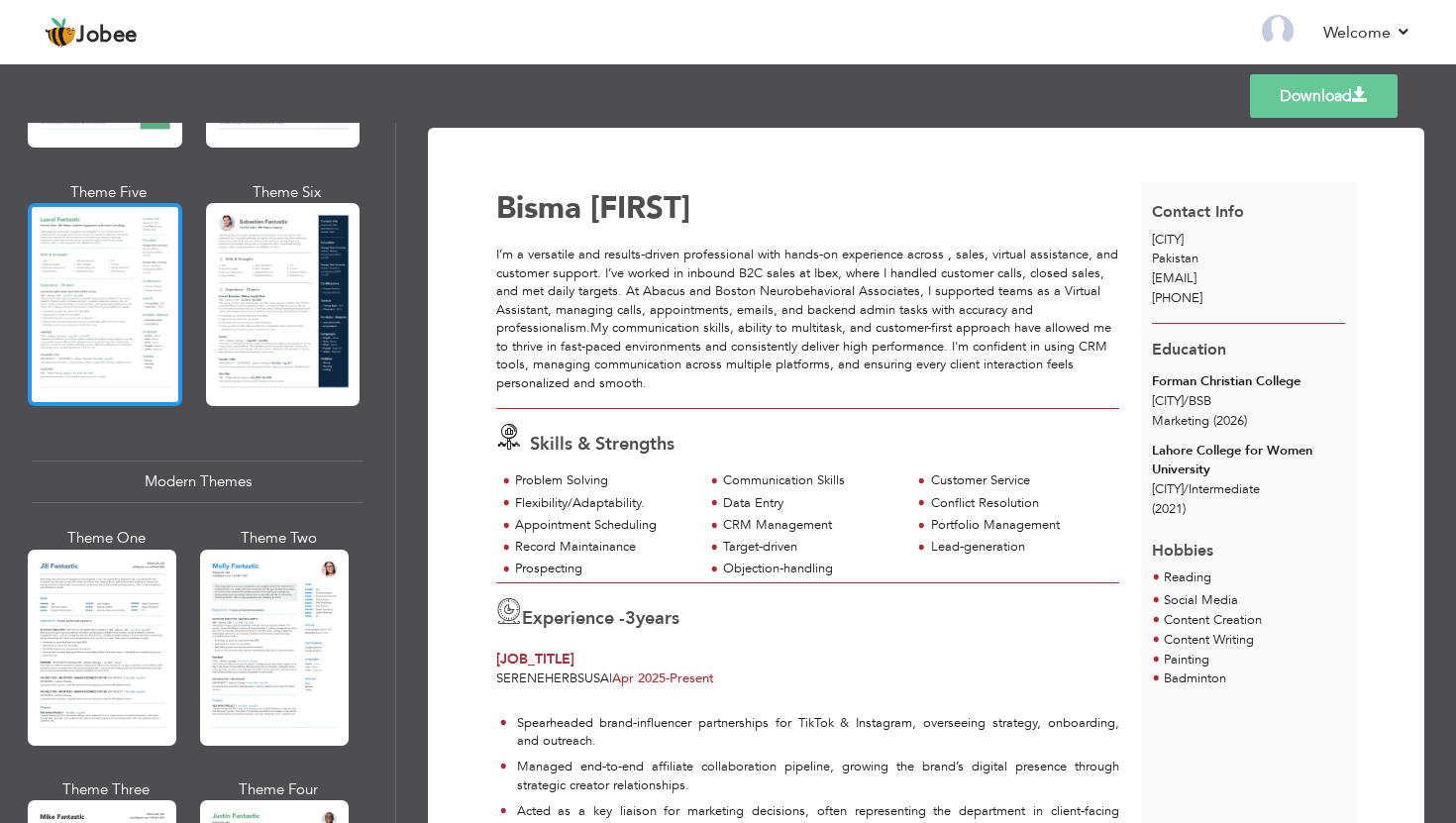 click at bounding box center (105, 304) 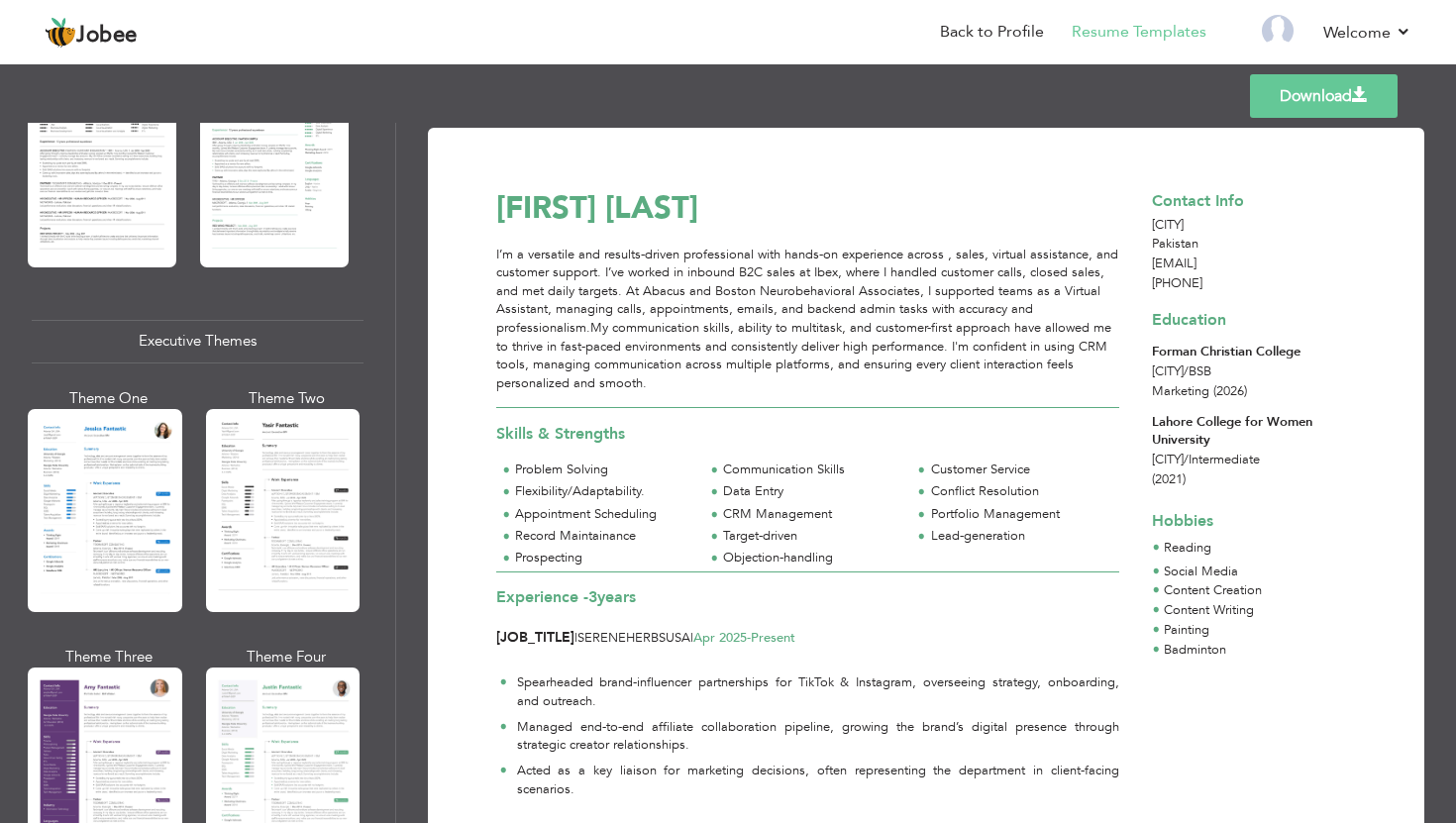 scroll, scrollTop: 1154, scrollLeft: 0, axis: vertical 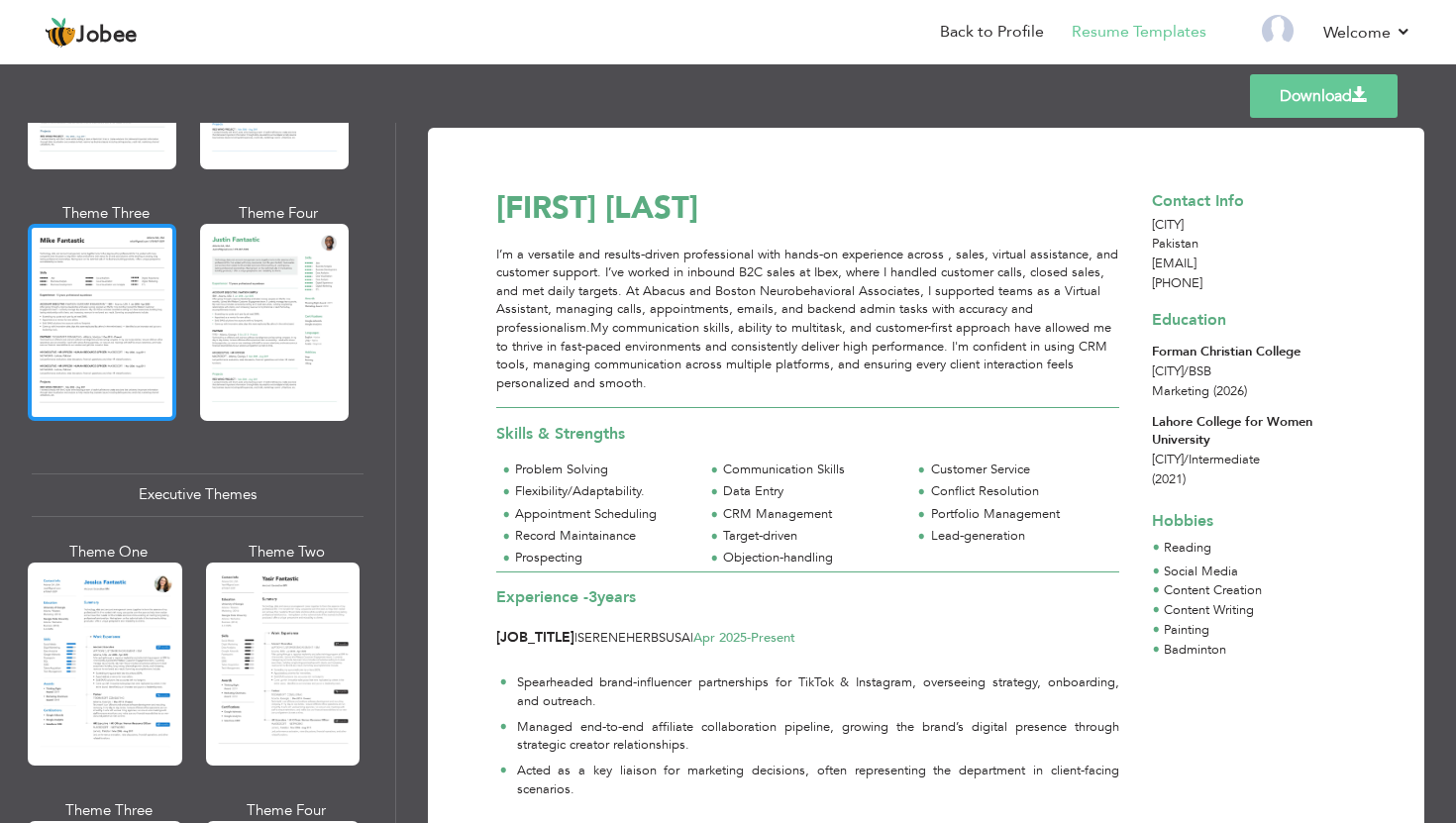 click at bounding box center [102, 322] 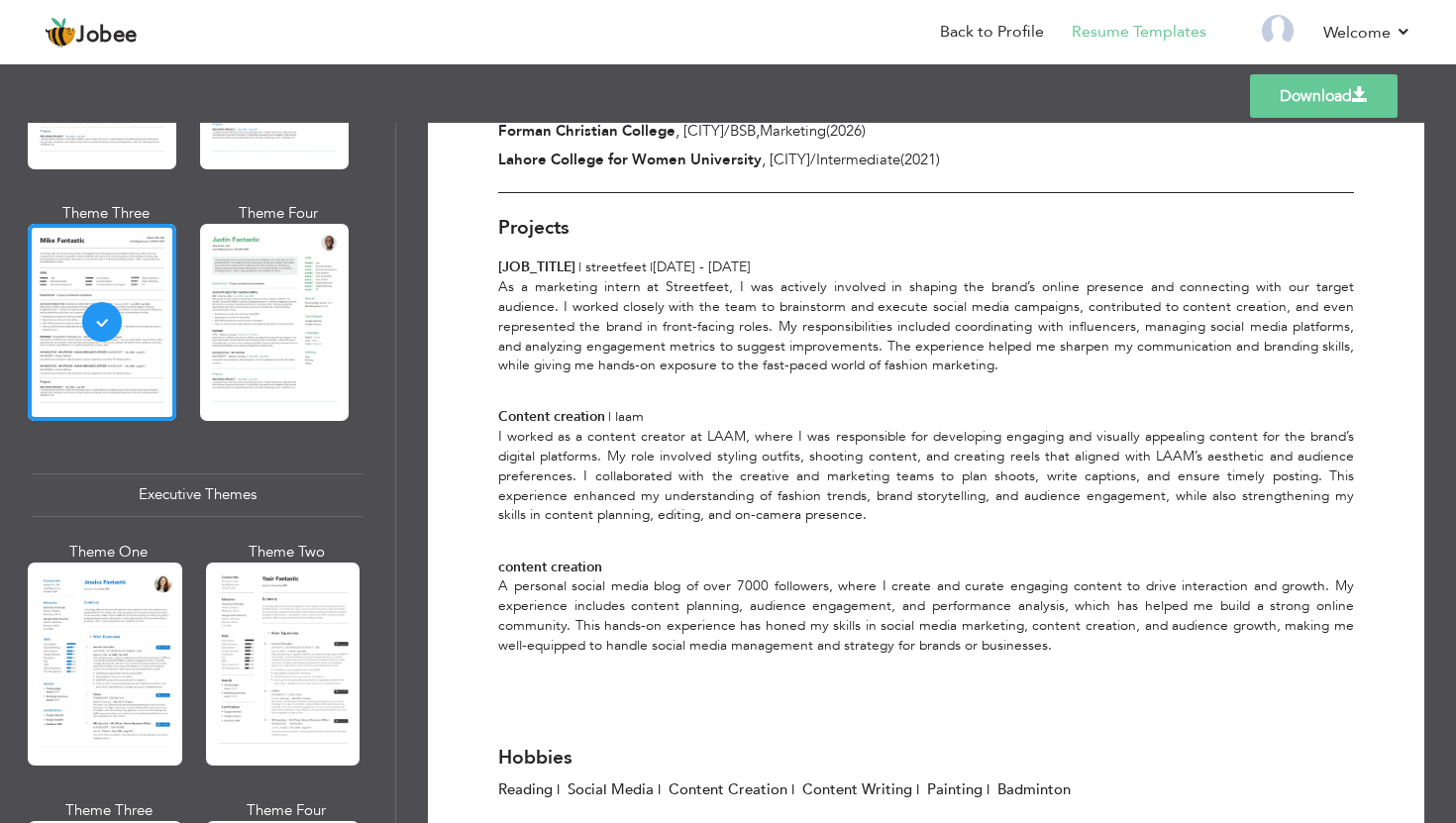 scroll, scrollTop: 1169, scrollLeft: 0, axis: vertical 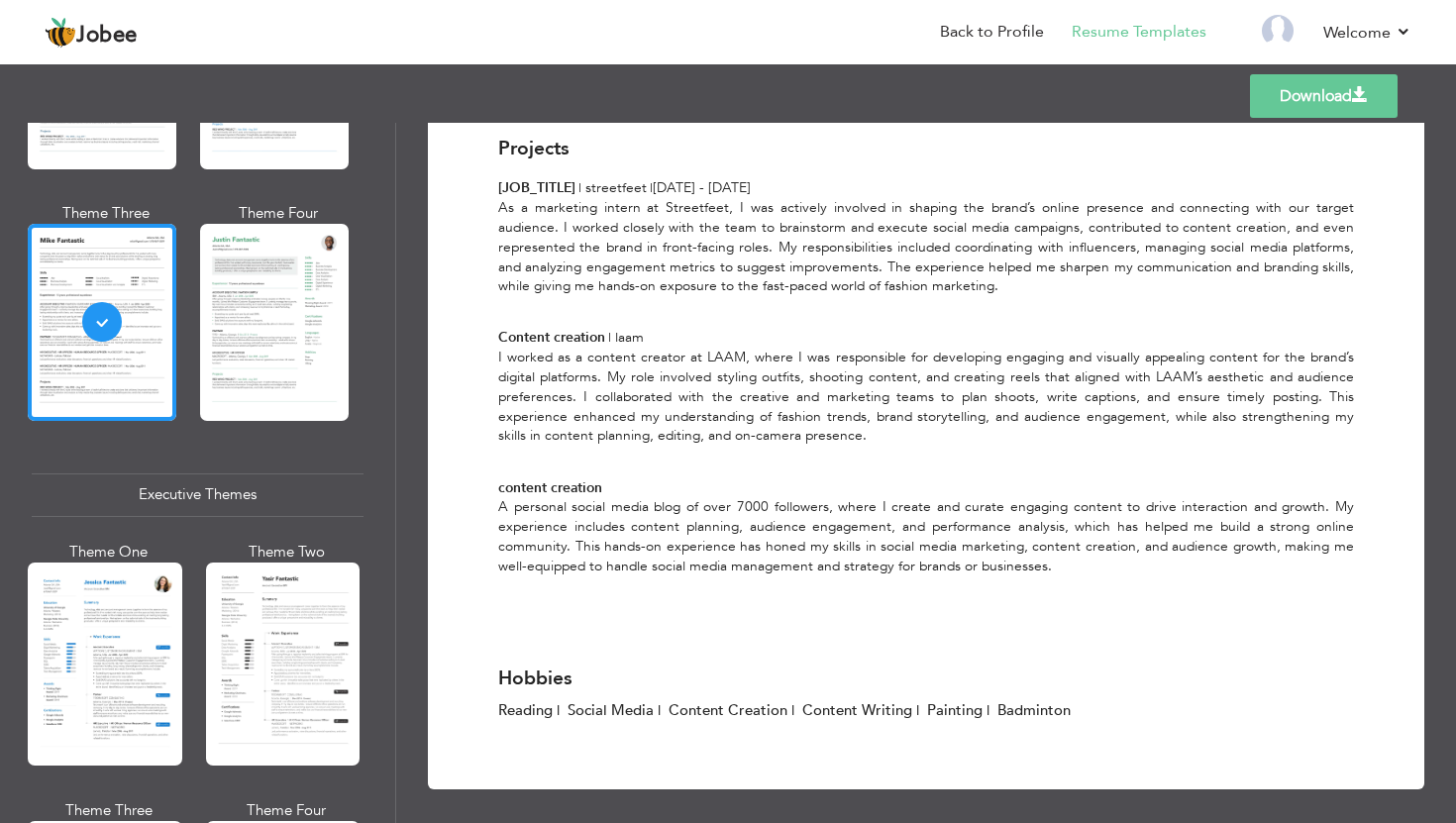 click on "Download" at bounding box center [1323, 96] 